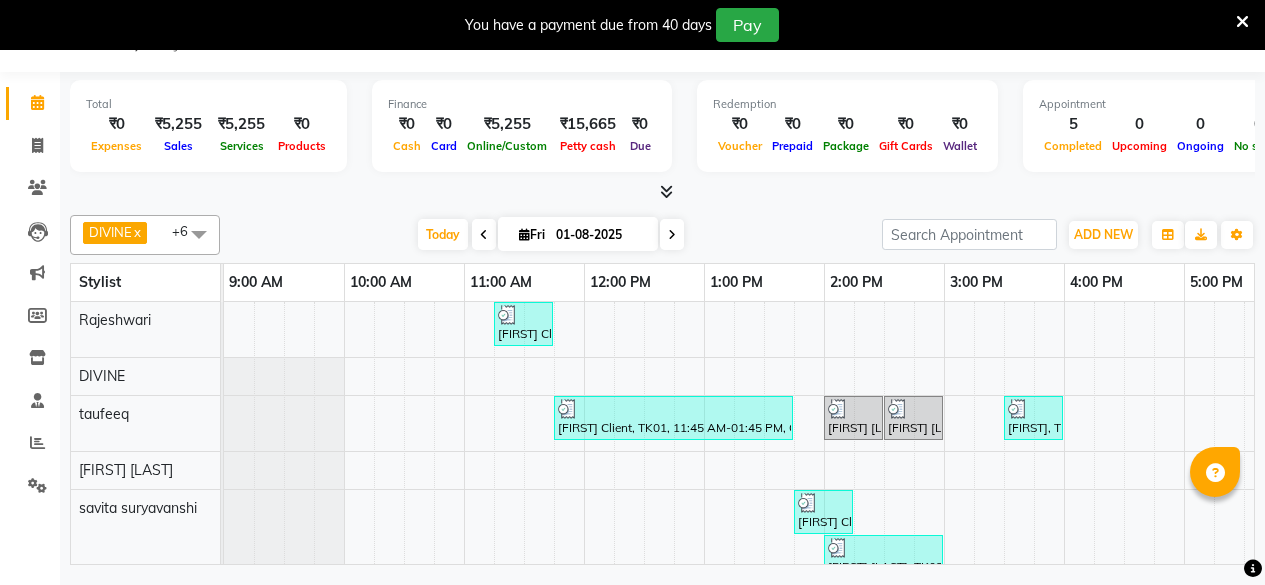 click on "[FIRST] Client, TK01, 11:15 AM-11:45 AM, Advanced Rejuvenating Treatment - Sensitive Skin     [FIRST] Client, TK01, 11:45 AM-01:45 PM, Colour Palette Touch Up Without Ammonia Free 4' (₹1500),Detan - Face Neck (₹350)     [FIRST] [LAST], TK02, 02:00 PM-02:30 PM, Threading  - Upper Lip / Eyebrow     [FIRST] [LAST], TK02, 02:30 PM-03:00 PM, Threading-Upper Lip     [FIRST], TK03, 03:30 PM-04:00 PM, Male Grooming - Beard Sculpting     [FIRST] Client, TK01, 01:45 PM-02:15 PM, Hand & Foot Treatment - Classic Pedicure (₹750)     [FIRST] [LAST], TK02, 02:00 PM-03:00 PM, Threading-Upper Lip,Threading  - Upper Lip / Eyebrow" at bounding box center (1004, 446) 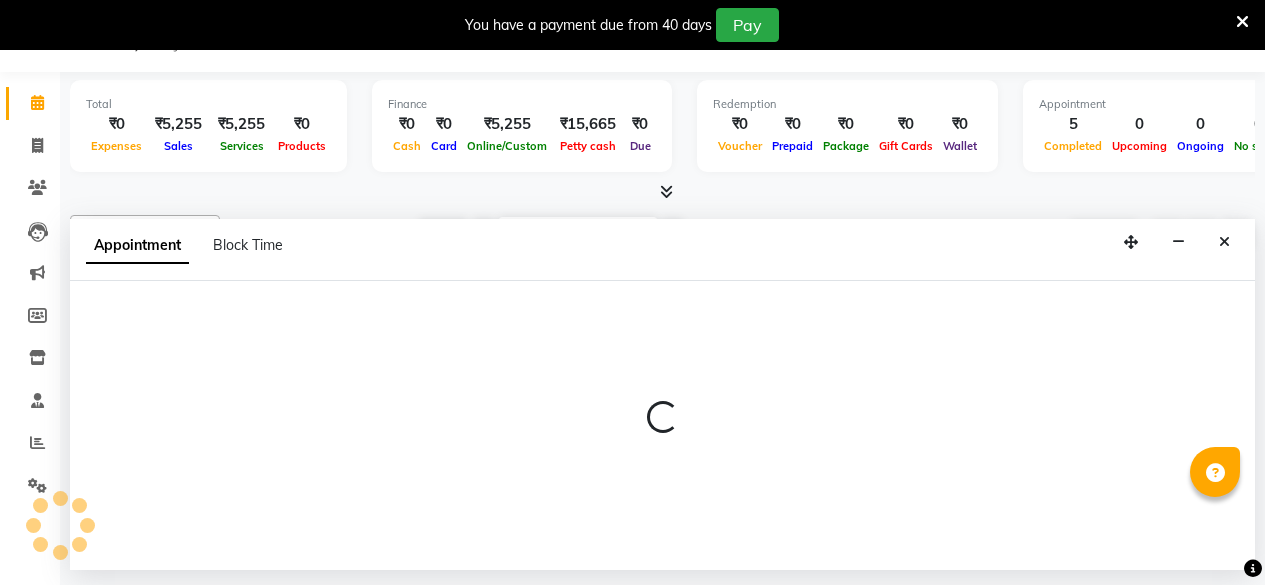 scroll, scrollTop: 50, scrollLeft: 0, axis: vertical 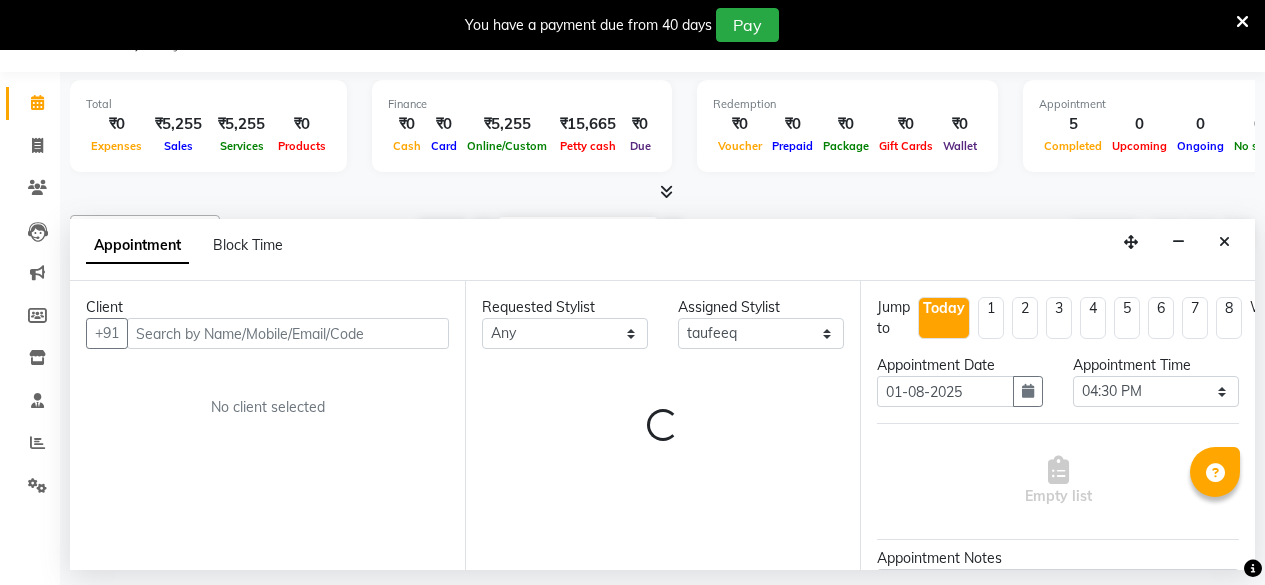 click at bounding box center (288, 333) 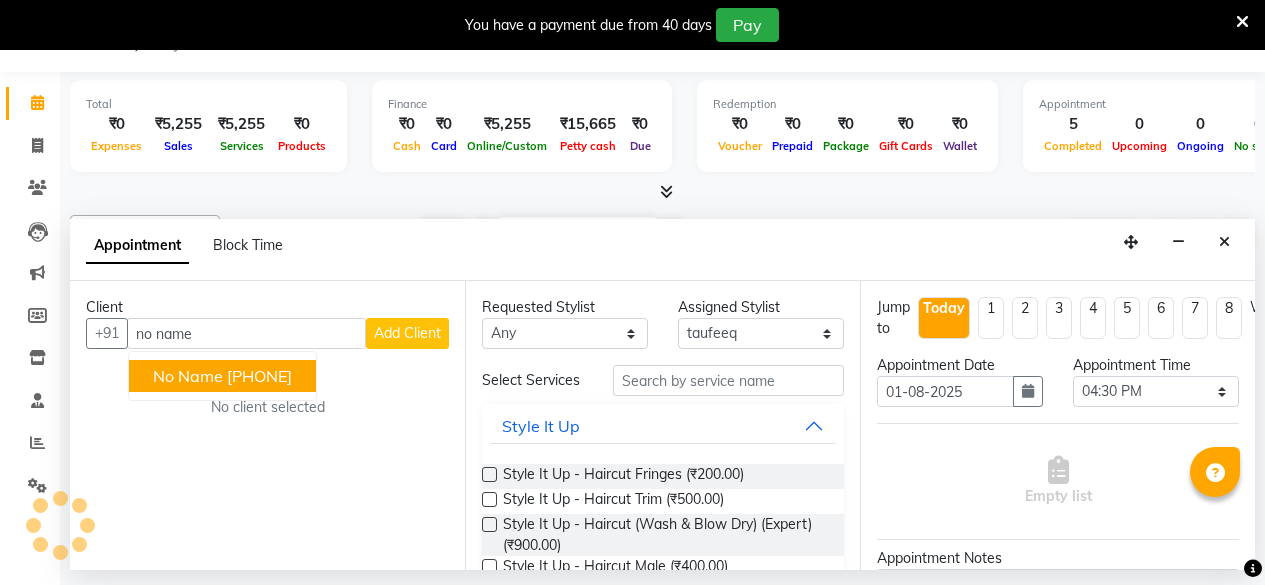 click on "[PHONE]" at bounding box center [259, 376] 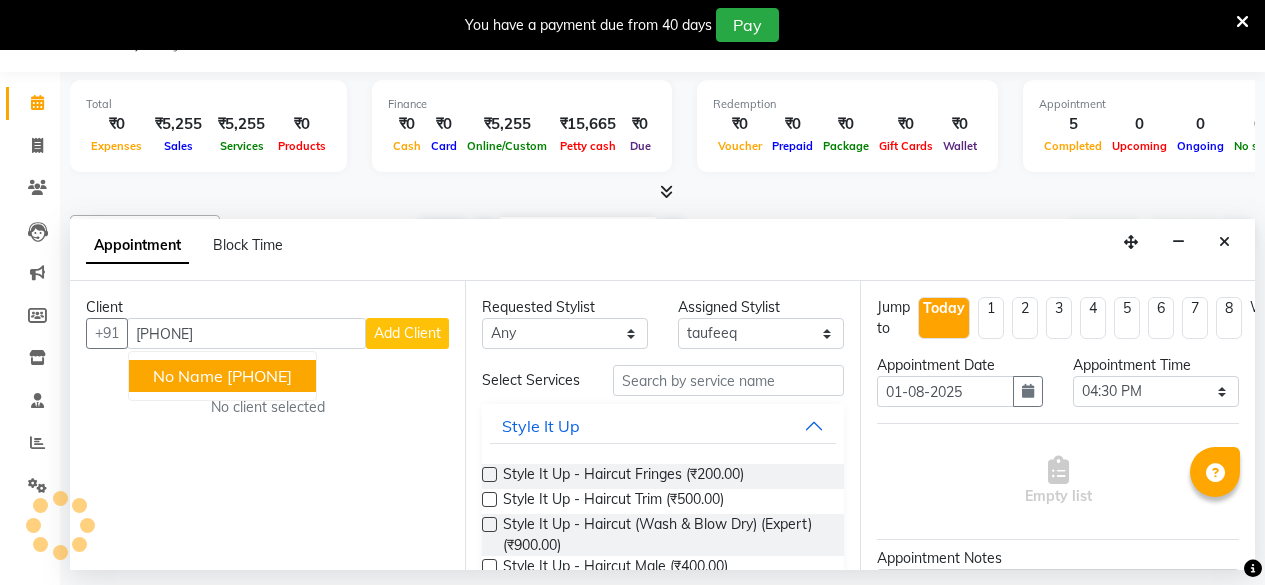 click on "Client +91 [PHONE] no name  [PHONE] Add Client  No client selected" at bounding box center (267, 425) 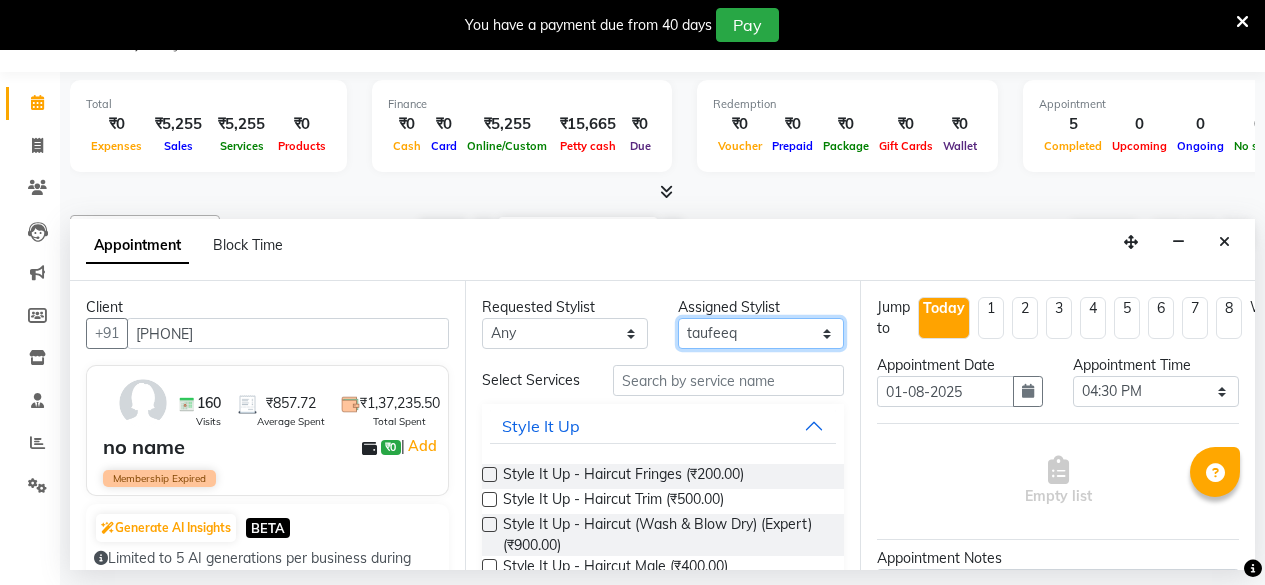 click on "Select DIVINE Rajeshwari [FIRST] [LAST] savita suryavanshi taufeeq" at bounding box center (761, 333) 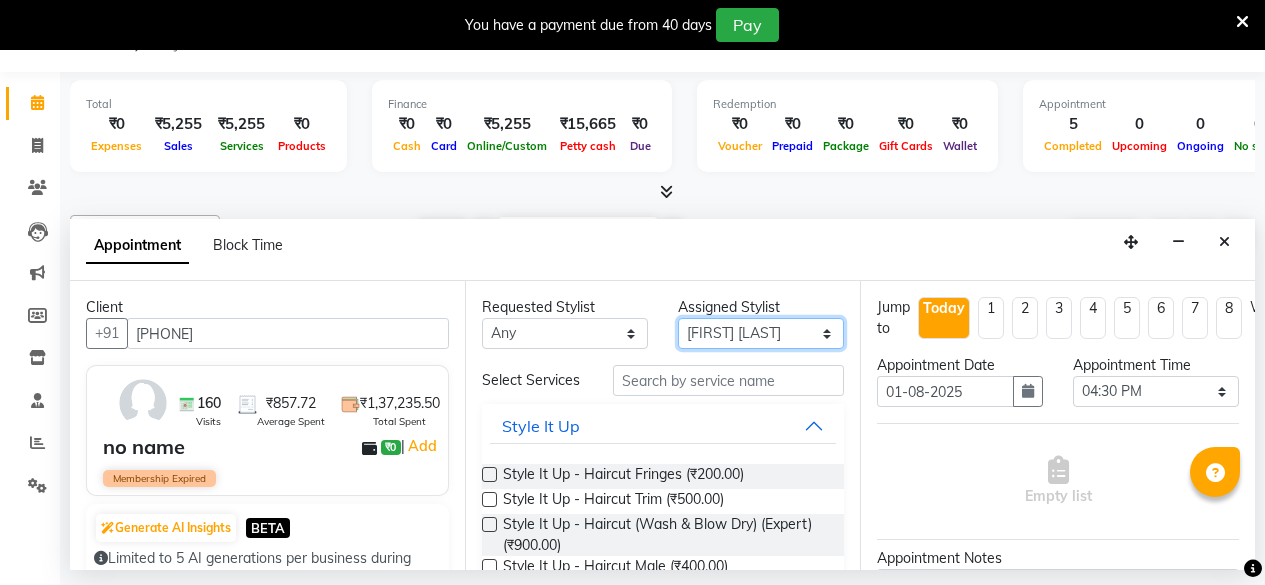 click on "Select DIVINE Rajeshwari [FIRST] [LAST] savita suryavanshi taufeeq" at bounding box center (761, 333) 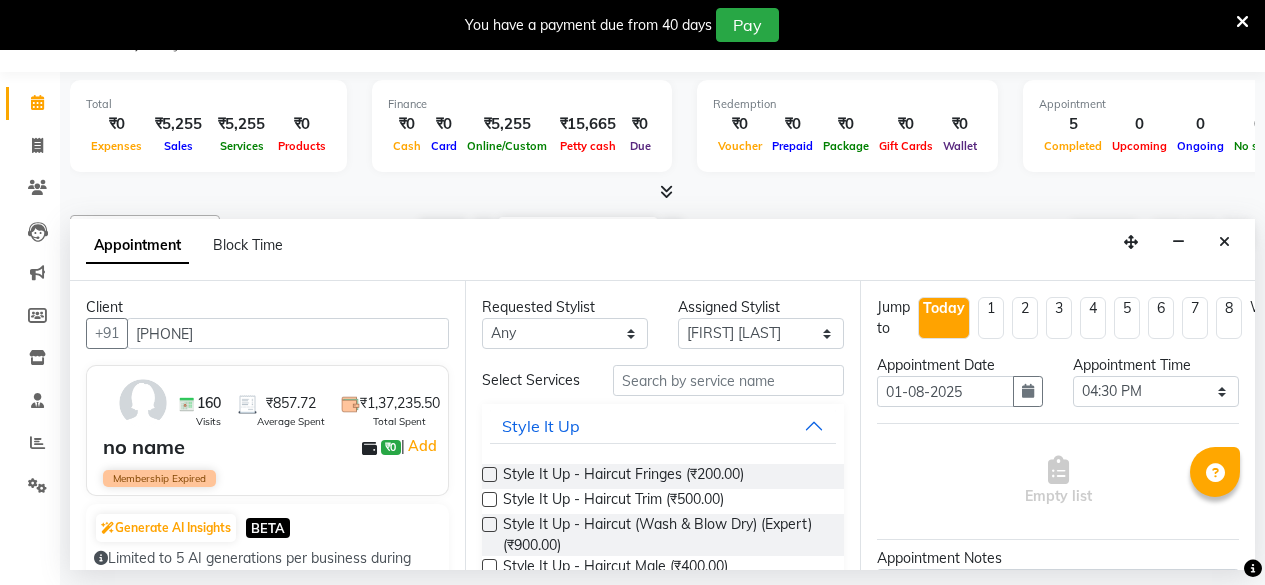 click on "Requested Stylist Any DIVINE Rajeshwari [FIRST] [LAST] savita suryavanshi taufeeq Assigned Stylist Select DIVINE Rajeshwari [FIRST] [LAST] savita suryavanshi taufeeq Select Services Style It Up Style It Up - Haircut Fringes (₹200.00) Style It Up - Haircut Trim (₹500.00) Style It Up - Haircut (Wash & Blow Dry) (Expert) (₹900.00) Style It Up - Haircut Male (₹400.00) Style It Up - Haircut Female Kids Up To 12 Yrs (₹400.00) Style It Up - Haircut Male Kids Up To 12 Yrs (₹250.00) Style It Up - Haircut (Wash & Blow Dry) (Stylist) (₹700.00) back massage (₹1,200.00) jr stylist haircut (₹250.00) morroccon male spa short hair (₹1,500.00) morroccon male spa long (₹1,800.00) half back/half front bead wax (₹850.00) full front/back bead wax (₹1,150.00) catridge fullback/front wax (₹650.00) catridge half back/front wax (₹400.00) tin wax full arm (₹350.00) tin wax full leg (₹550.00) tin wax full waxing (₹800.00) brazallian wax (₹400.00) crown touchup (₹900.00) male haircut (₹250.00)" at bounding box center (662, 425) 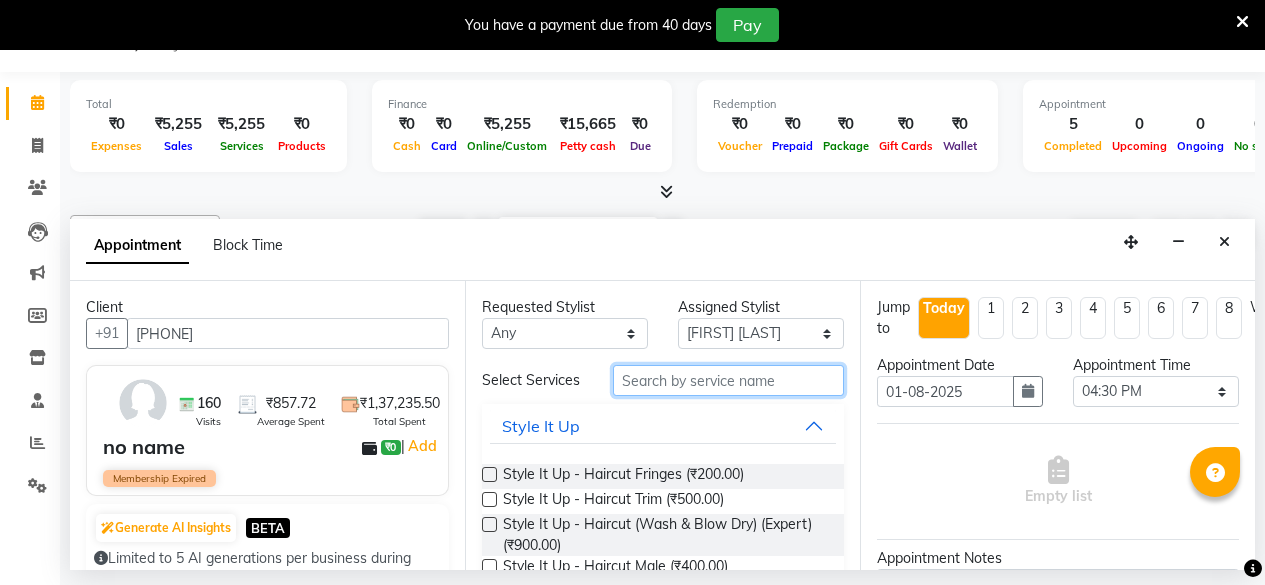 click at bounding box center [728, 380] 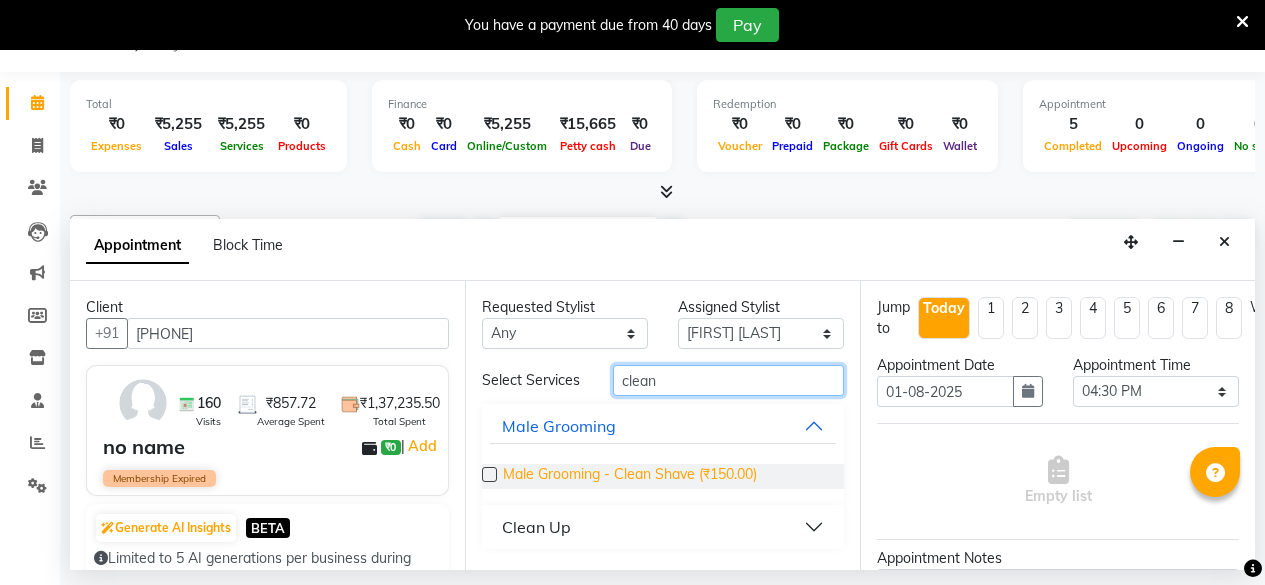 type on "clean" 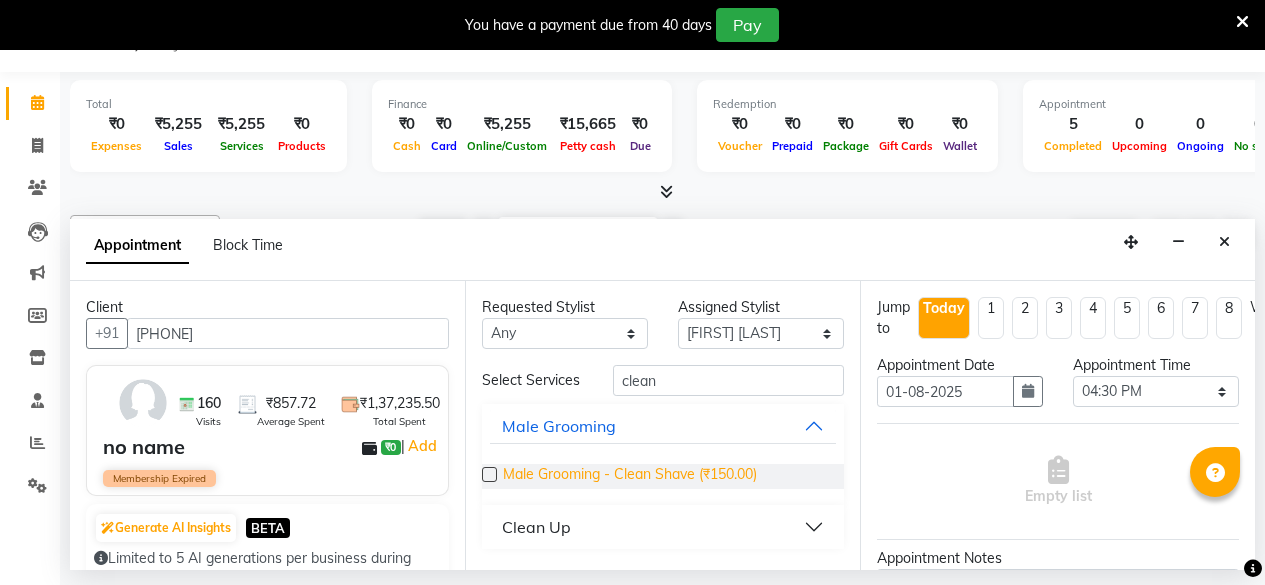 click on "Male Grooming - Clean Shave (₹150.00)" at bounding box center (630, 476) 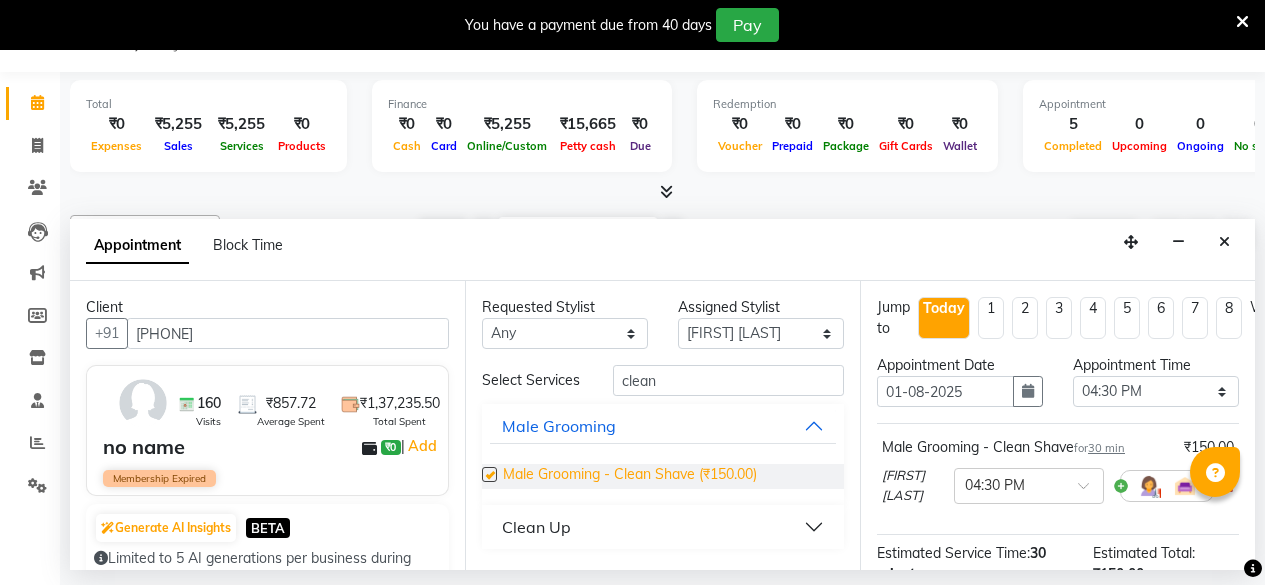 checkbox on "false" 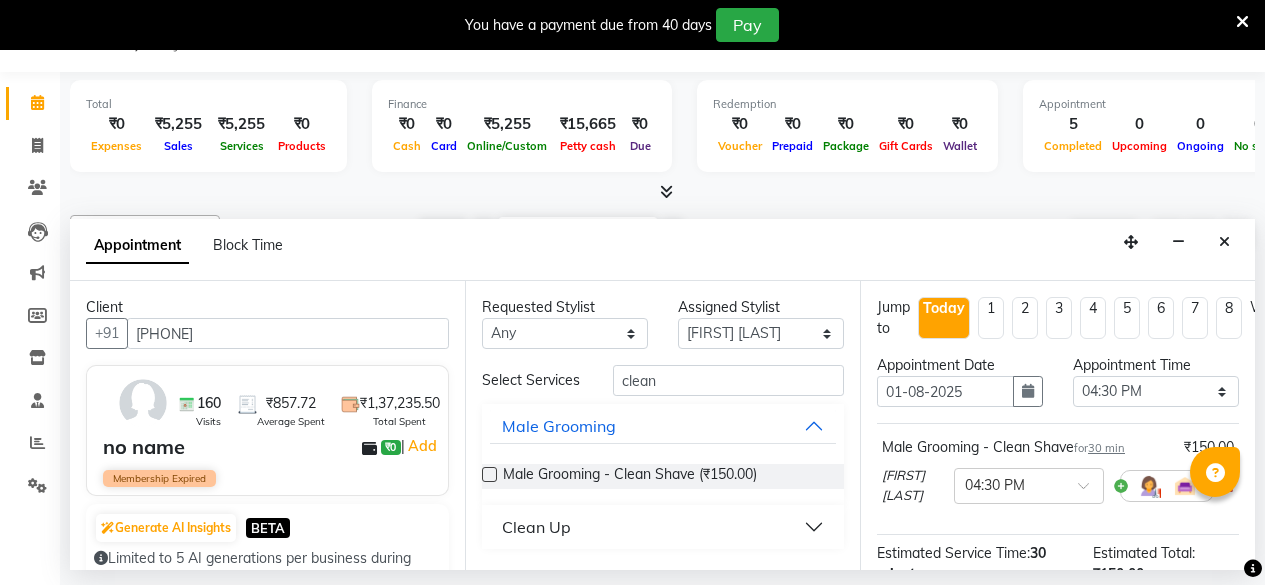 scroll, scrollTop: 276, scrollLeft: 0, axis: vertical 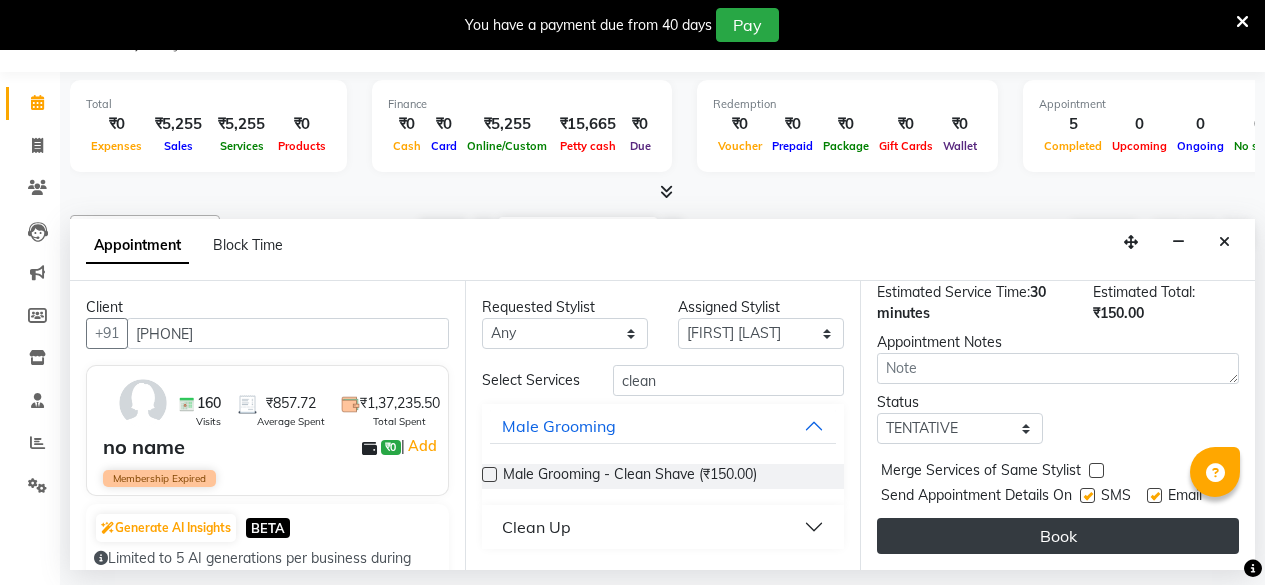 click on "Book" at bounding box center [1058, 536] 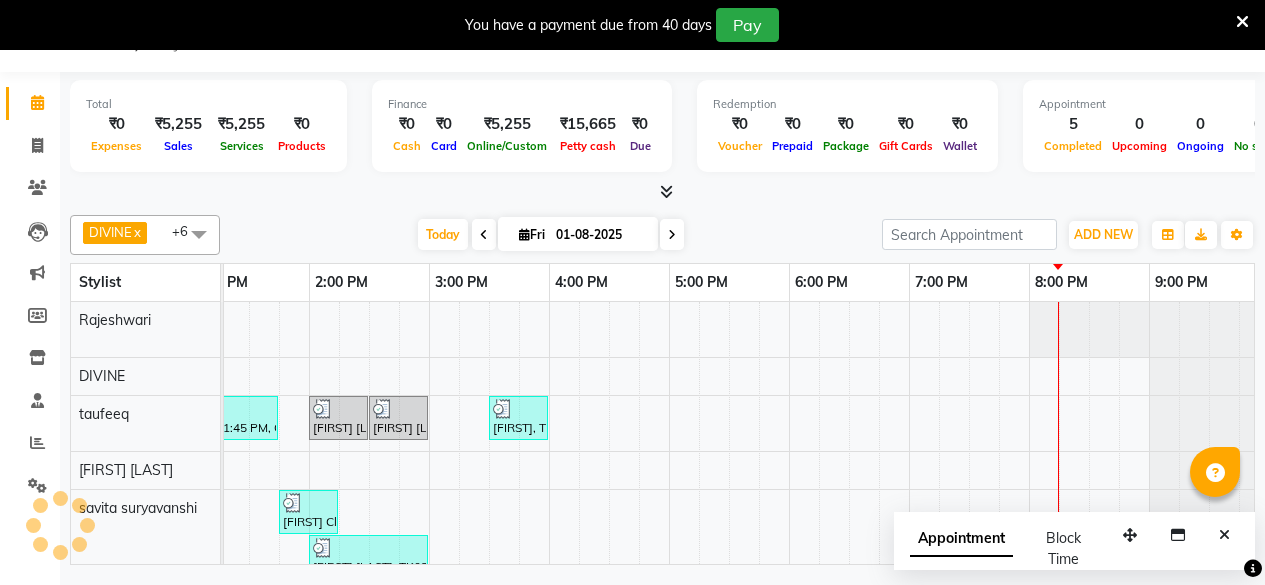 scroll, scrollTop: 0, scrollLeft: 0, axis: both 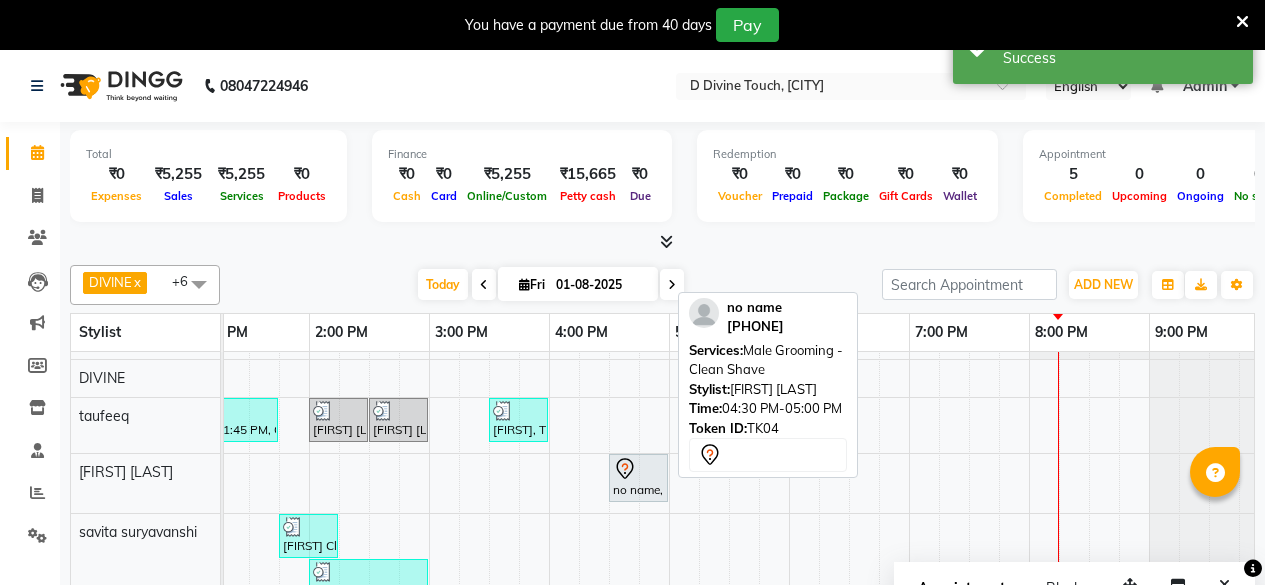 click on "no name, TK04, 04:30 PM-05:00 PM, Male Grooming - Clean Shave" at bounding box center [638, 478] 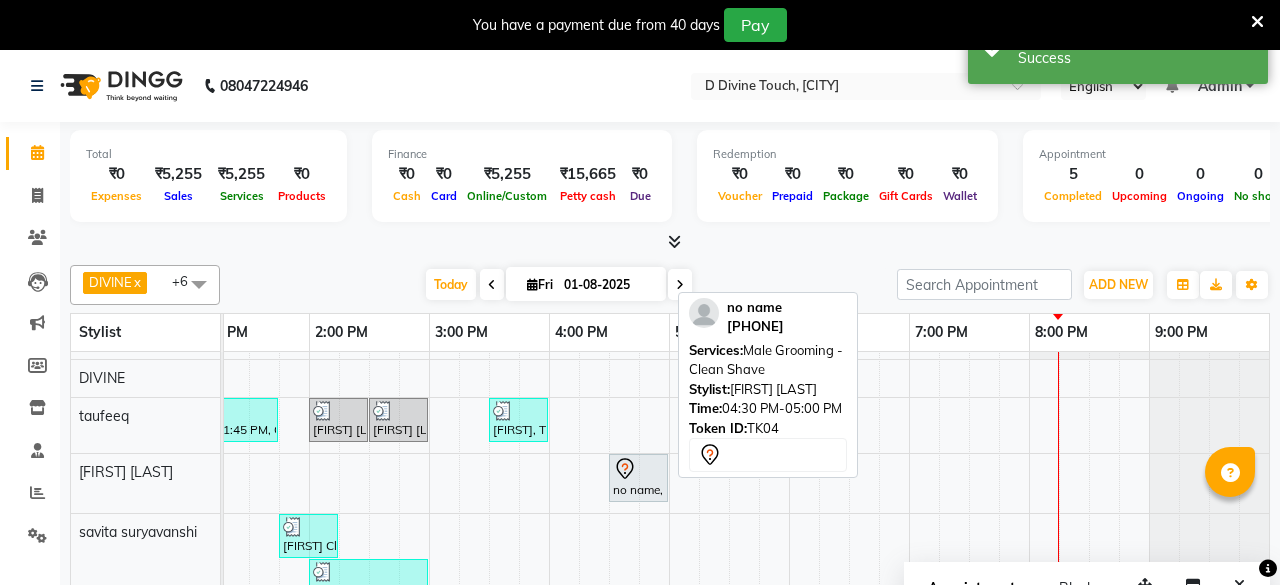 select on "7" 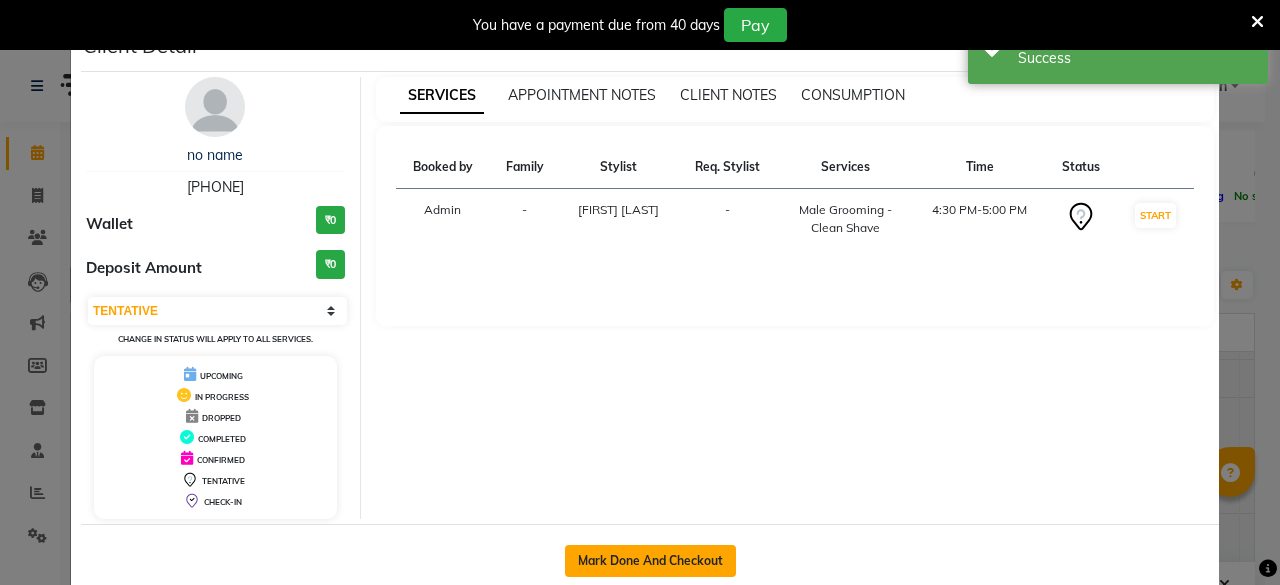 click on "Mark Done And Checkout" 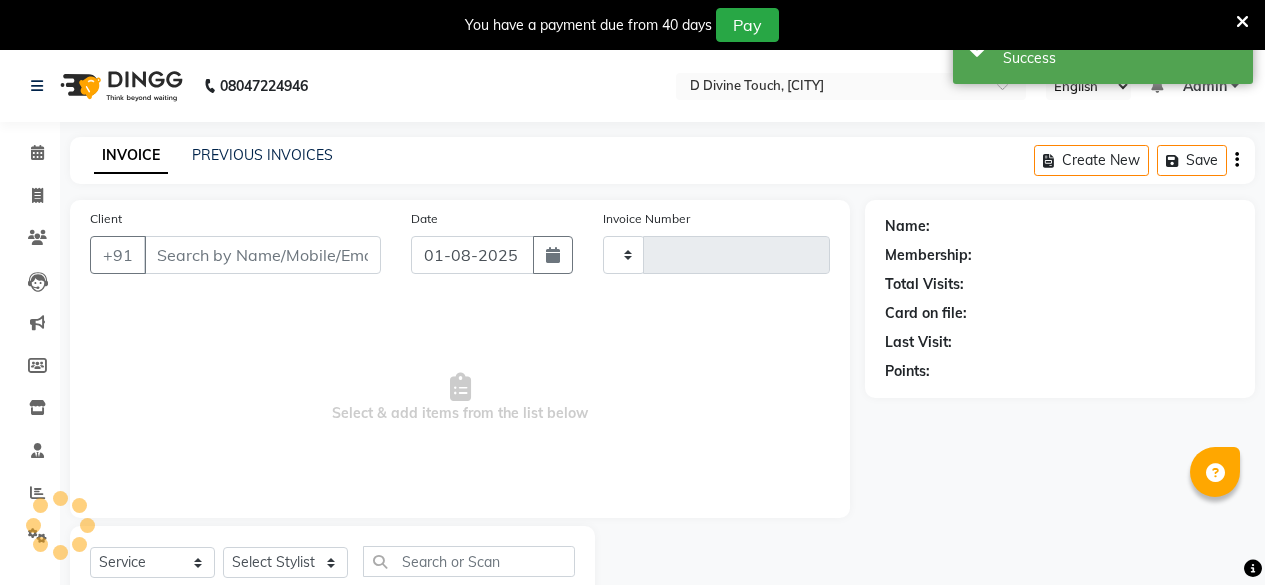 type on "0442" 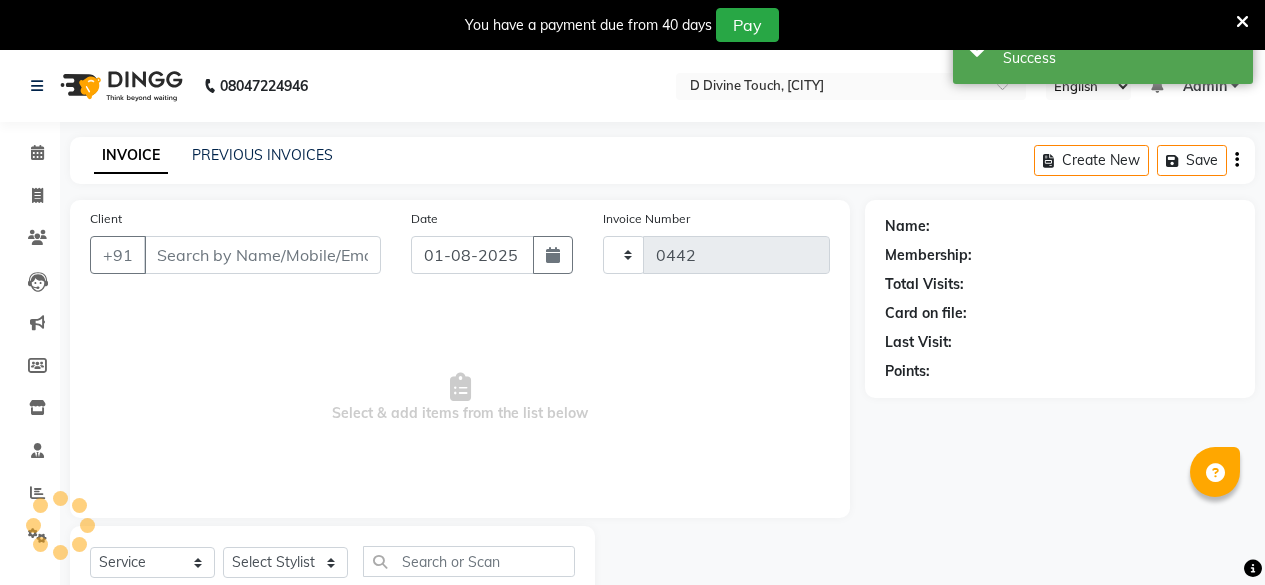 select on "5314" 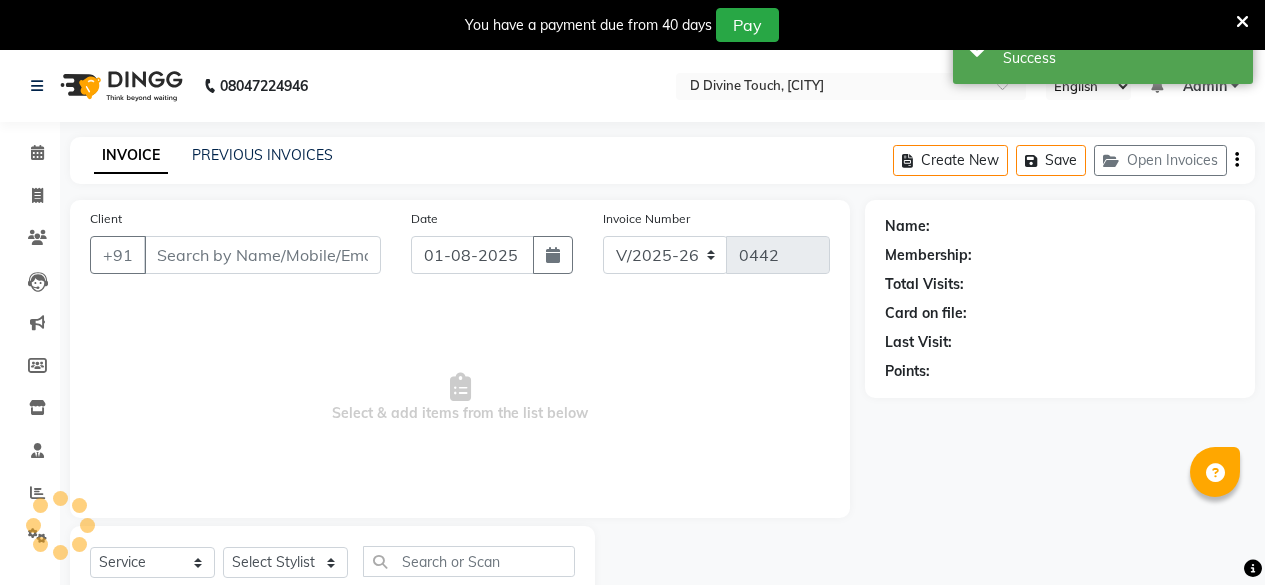 scroll, scrollTop: 66, scrollLeft: 0, axis: vertical 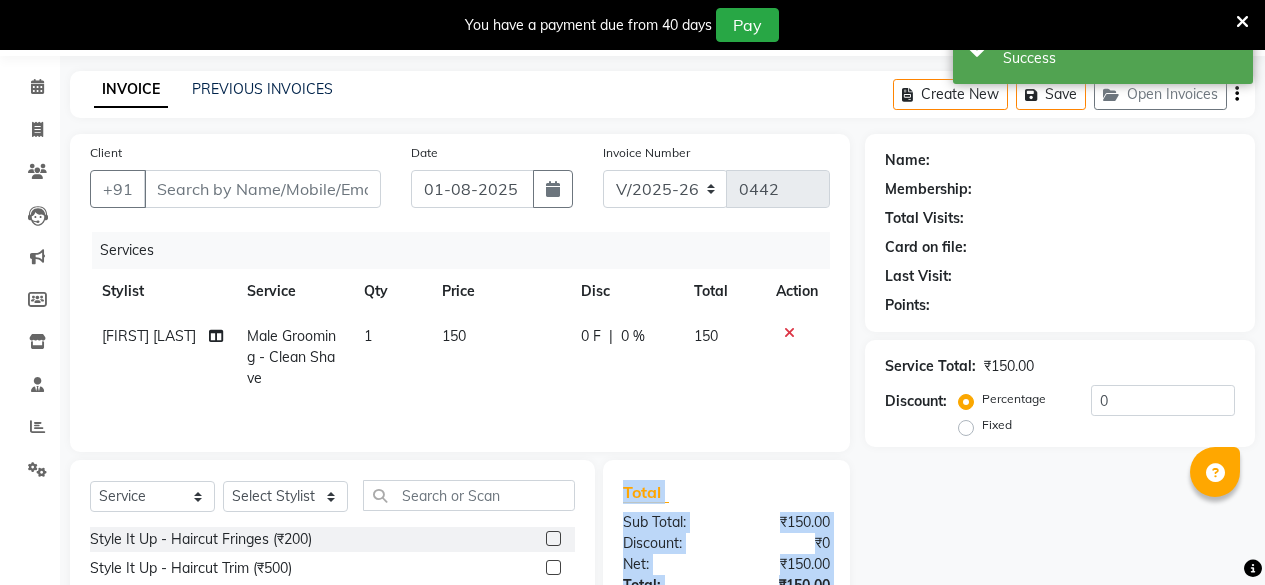 type on "[PHONE]" 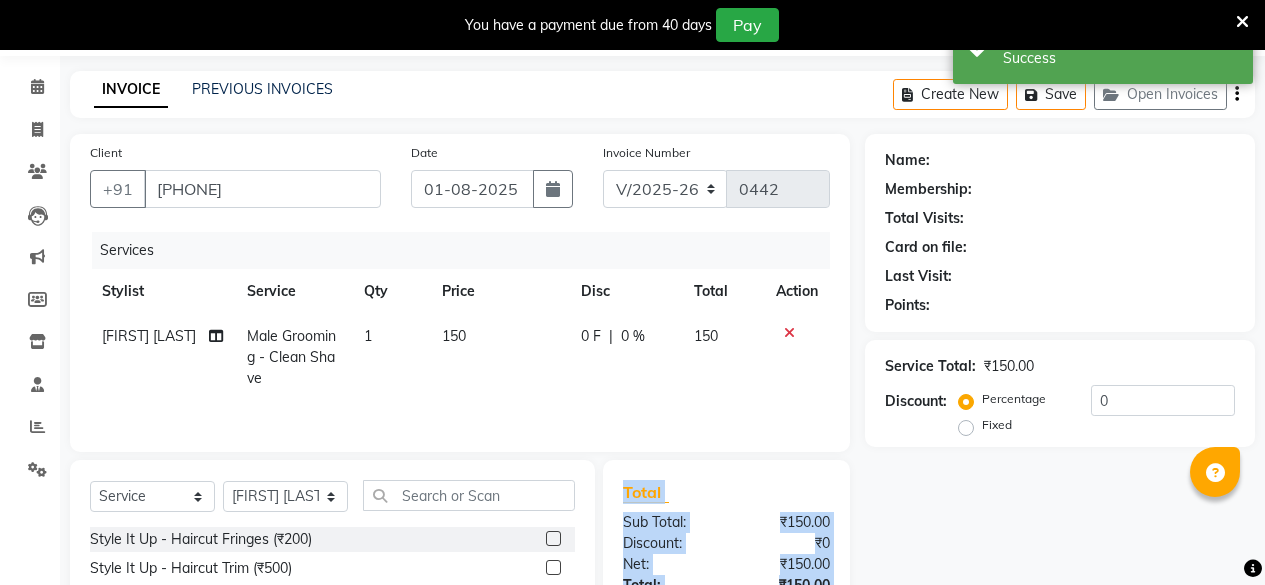 select on "1: Object" 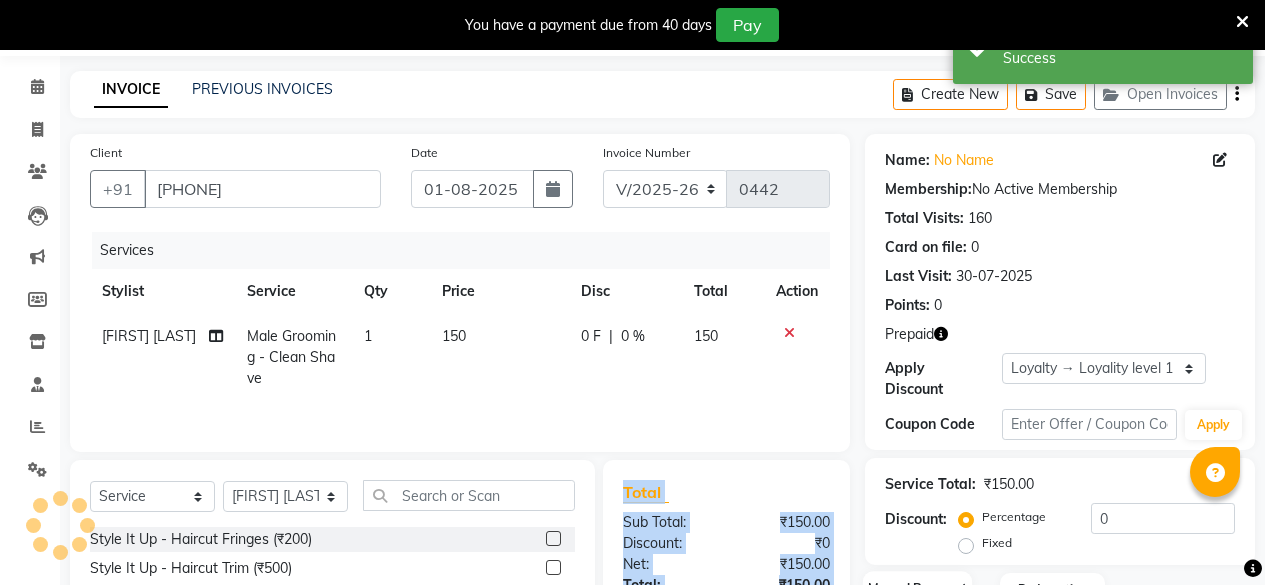 click on "Manual Payment" 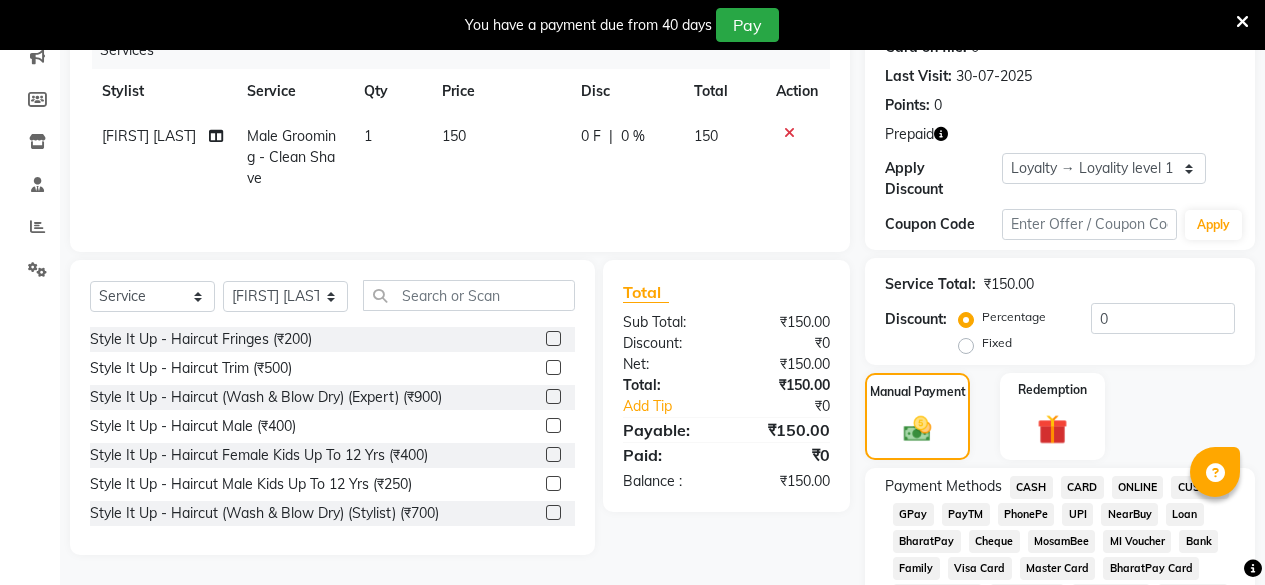 scroll, scrollTop: 466, scrollLeft: 0, axis: vertical 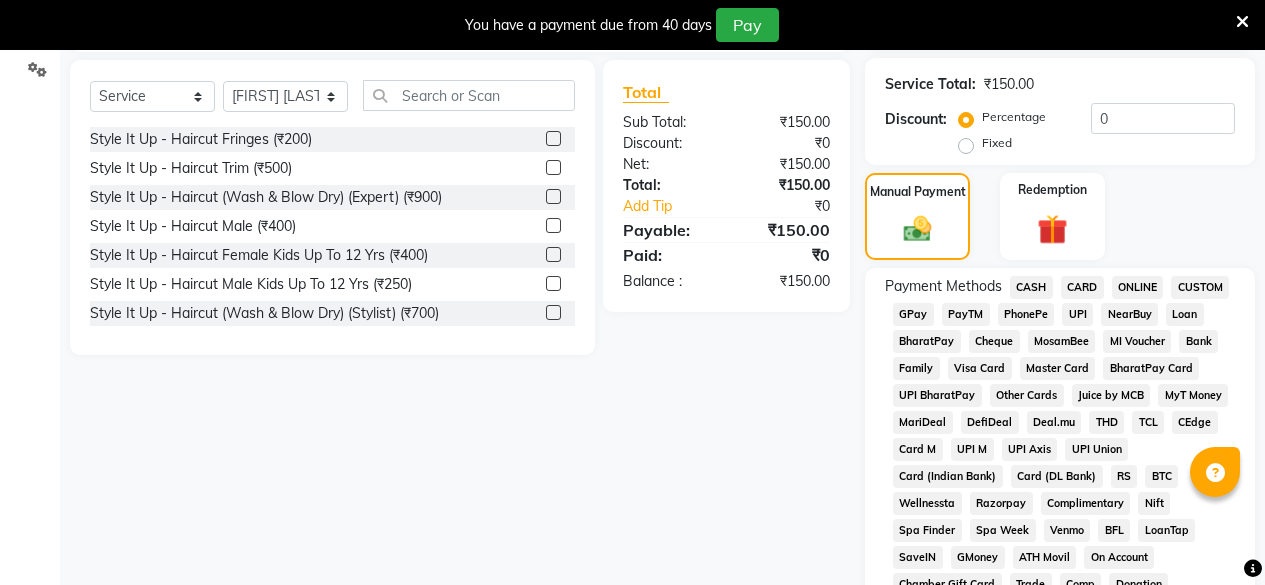 click on "GPay" 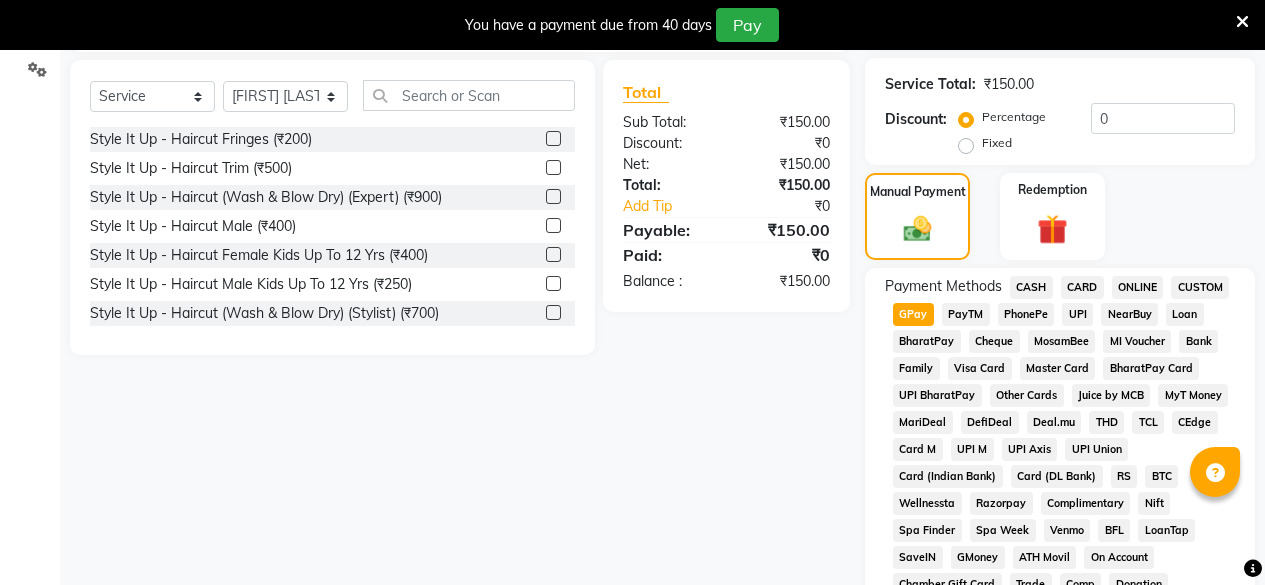 scroll, scrollTop: 1066, scrollLeft: 0, axis: vertical 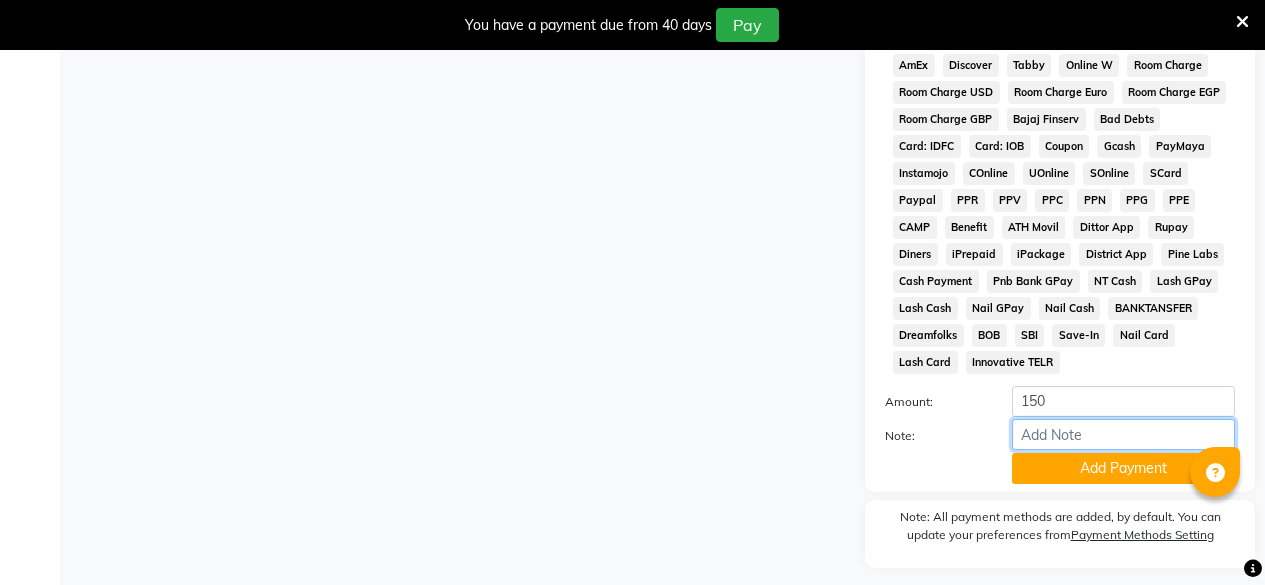 click on "Note:" at bounding box center (1123, 434) 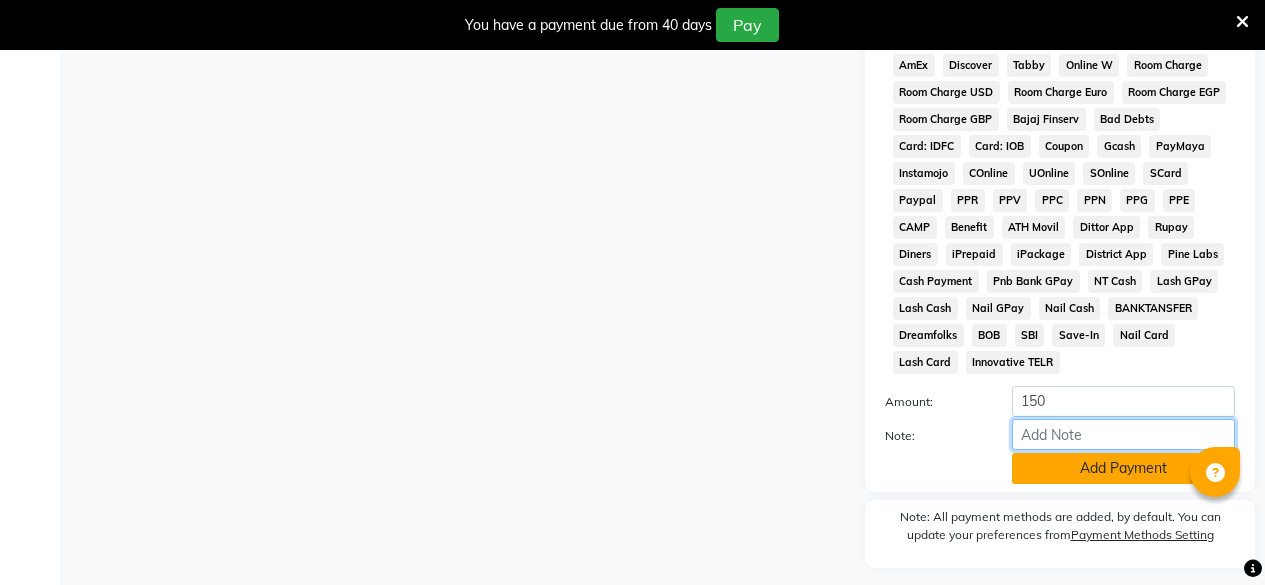 click on "Amount: 150 Note: Add Payment" 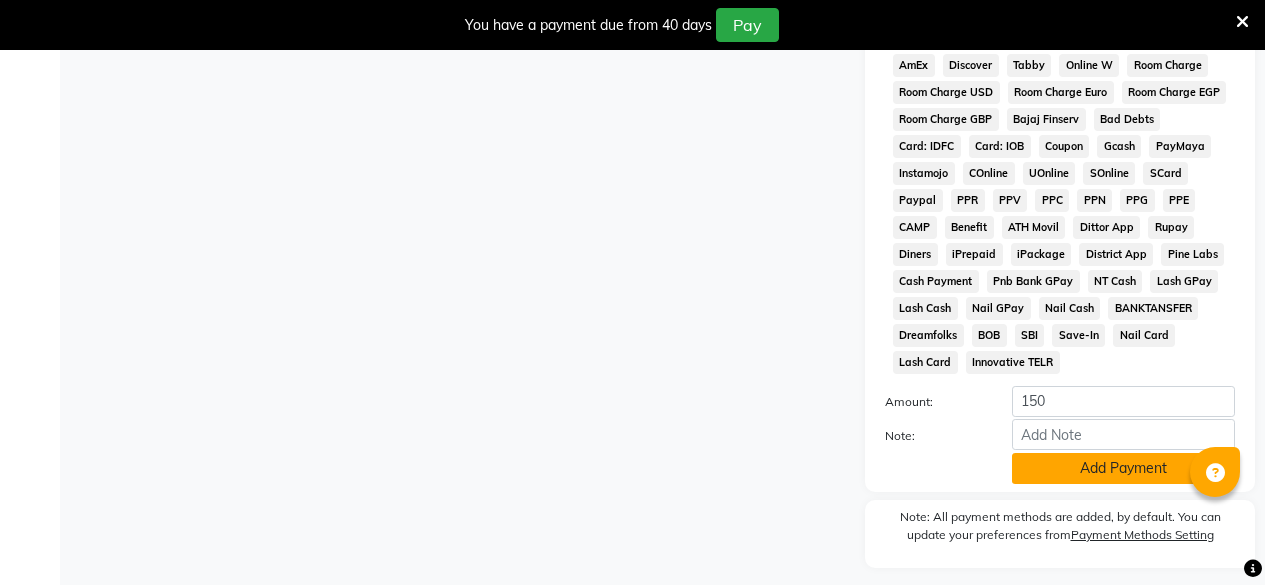 click on "Add Payment" 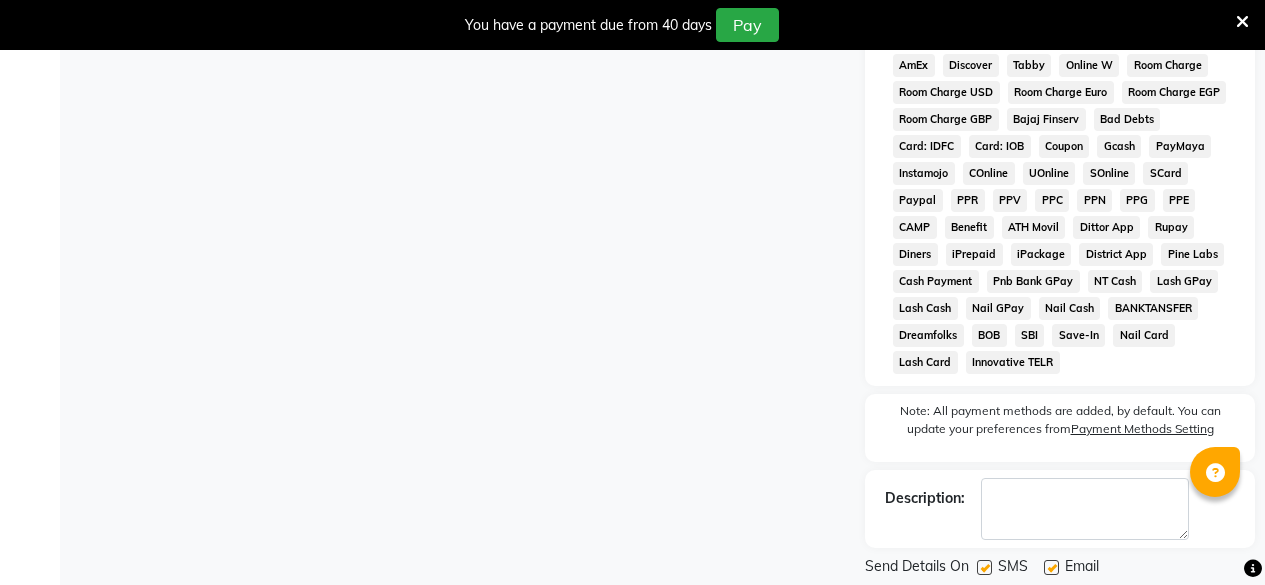 scroll, scrollTop: 1111, scrollLeft: 0, axis: vertical 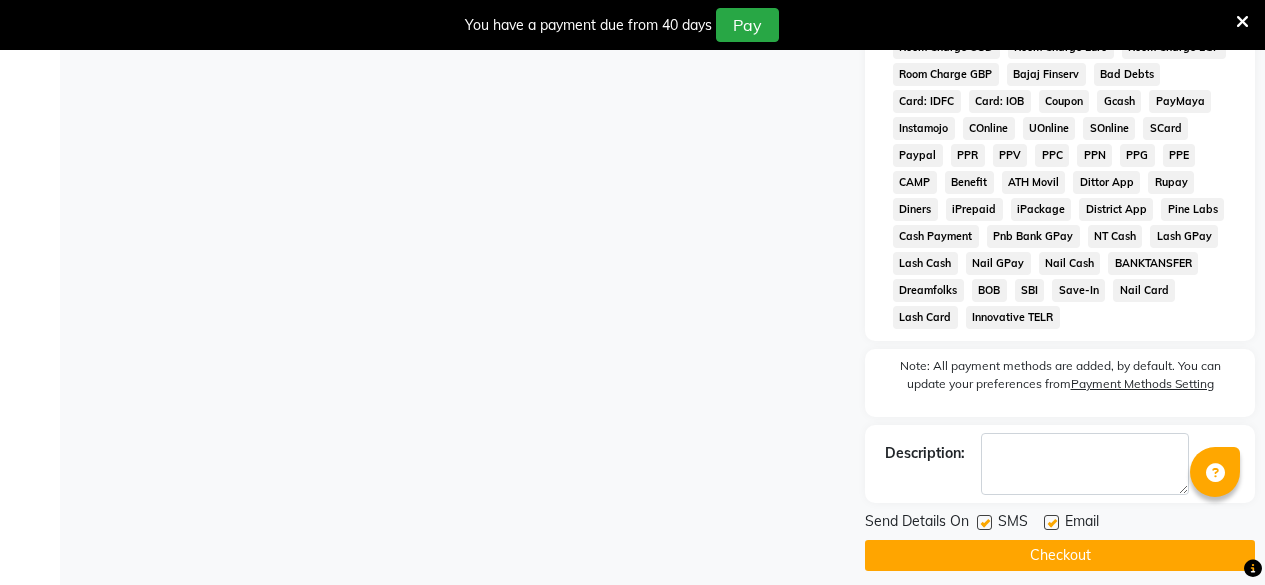 click 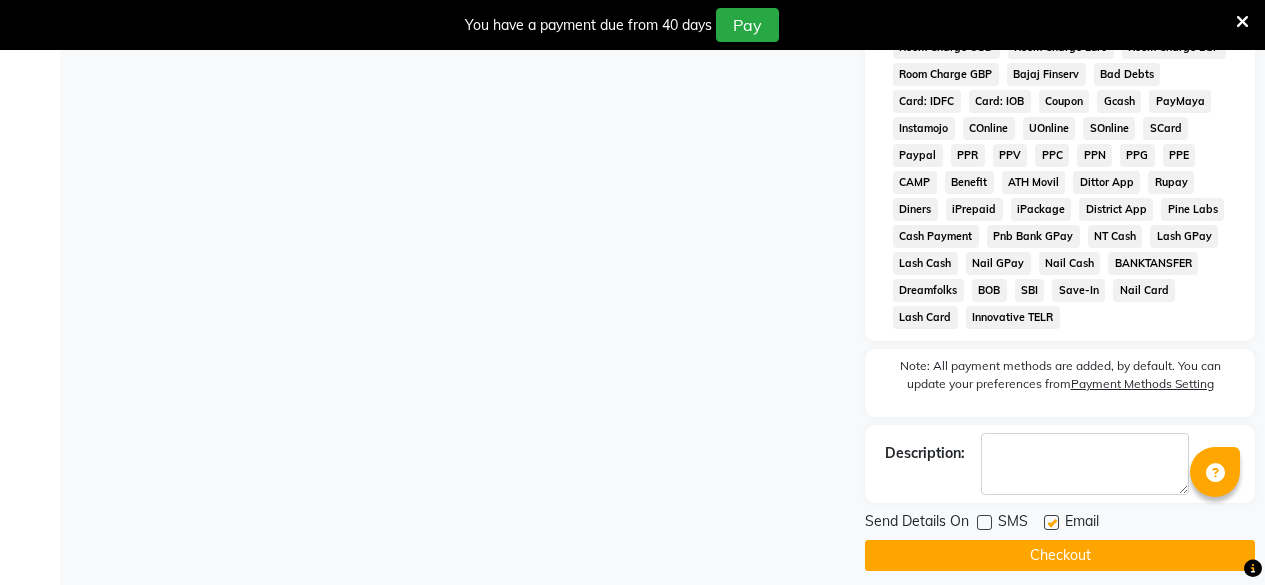 click on "Checkout" 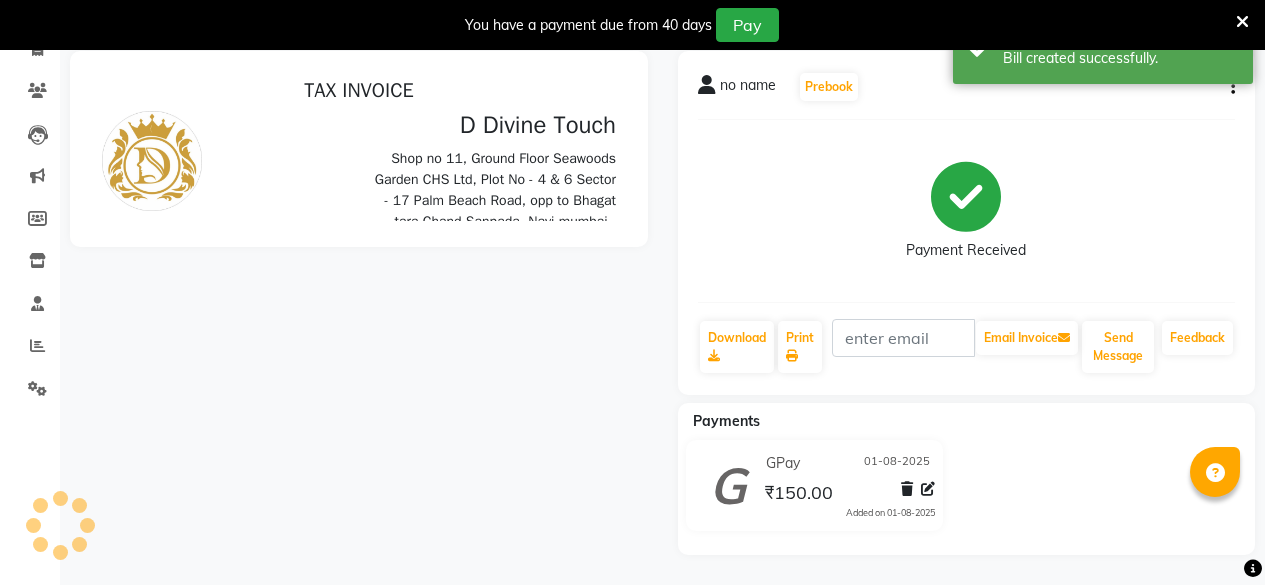 scroll, scrollTop: 0, scrollLeft: 0, axis: both 